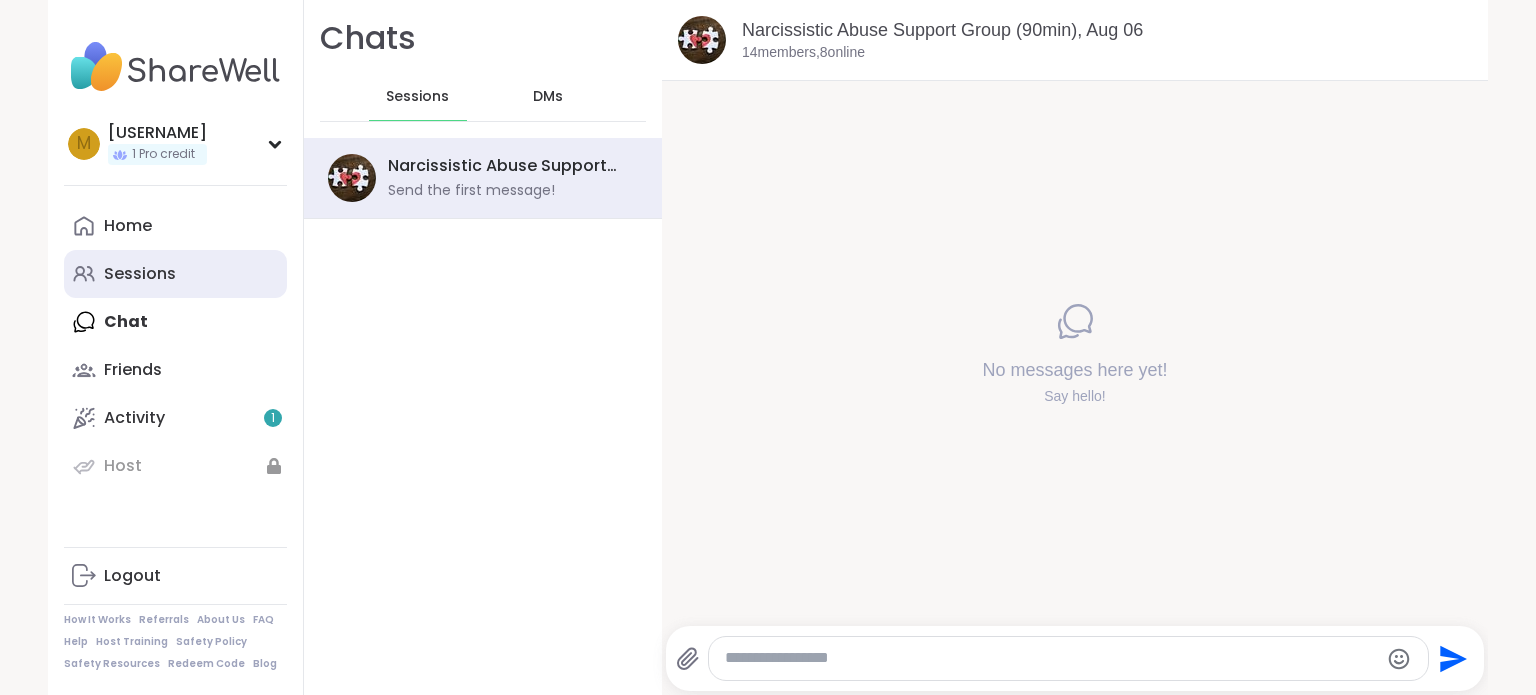 scroll, scrollTop: 0, scrollLeft: 0, axis: both 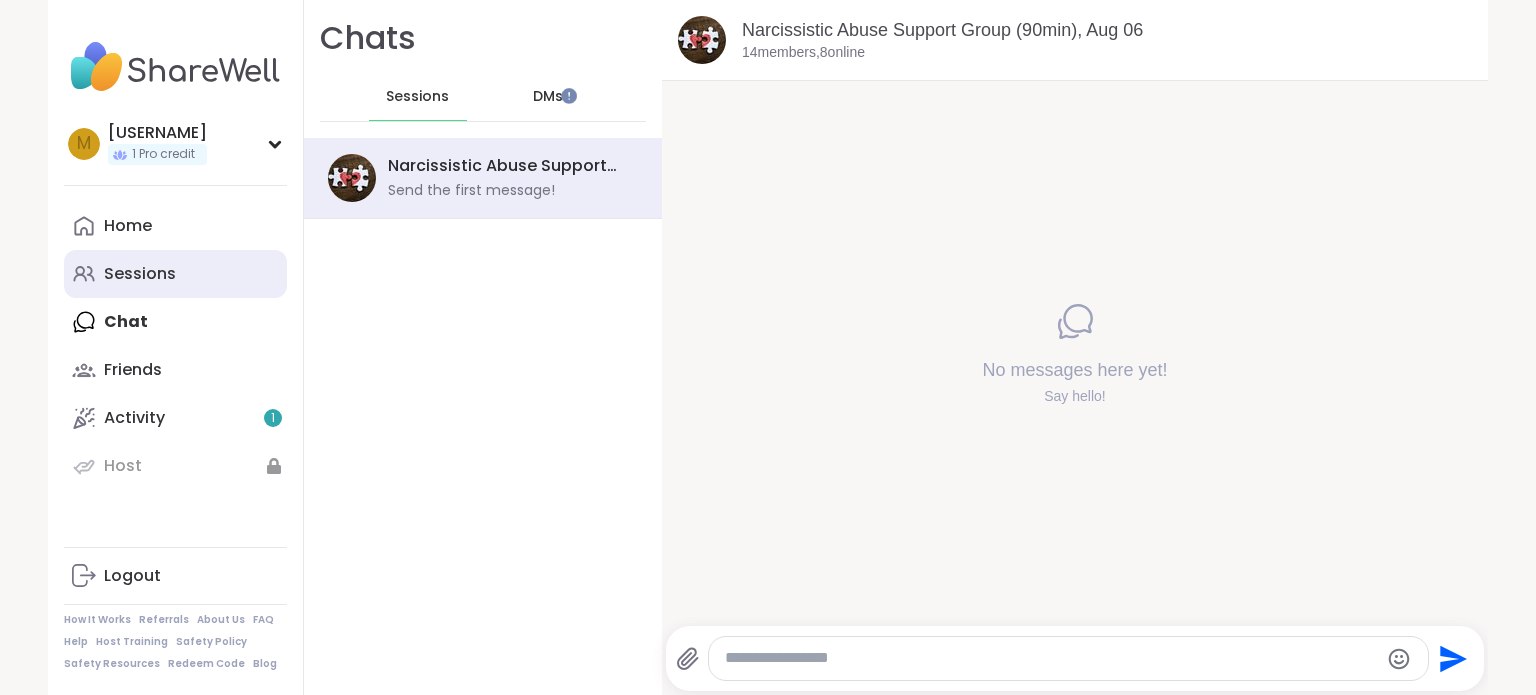 click on "Sessions" at bounding box center [140, 274] 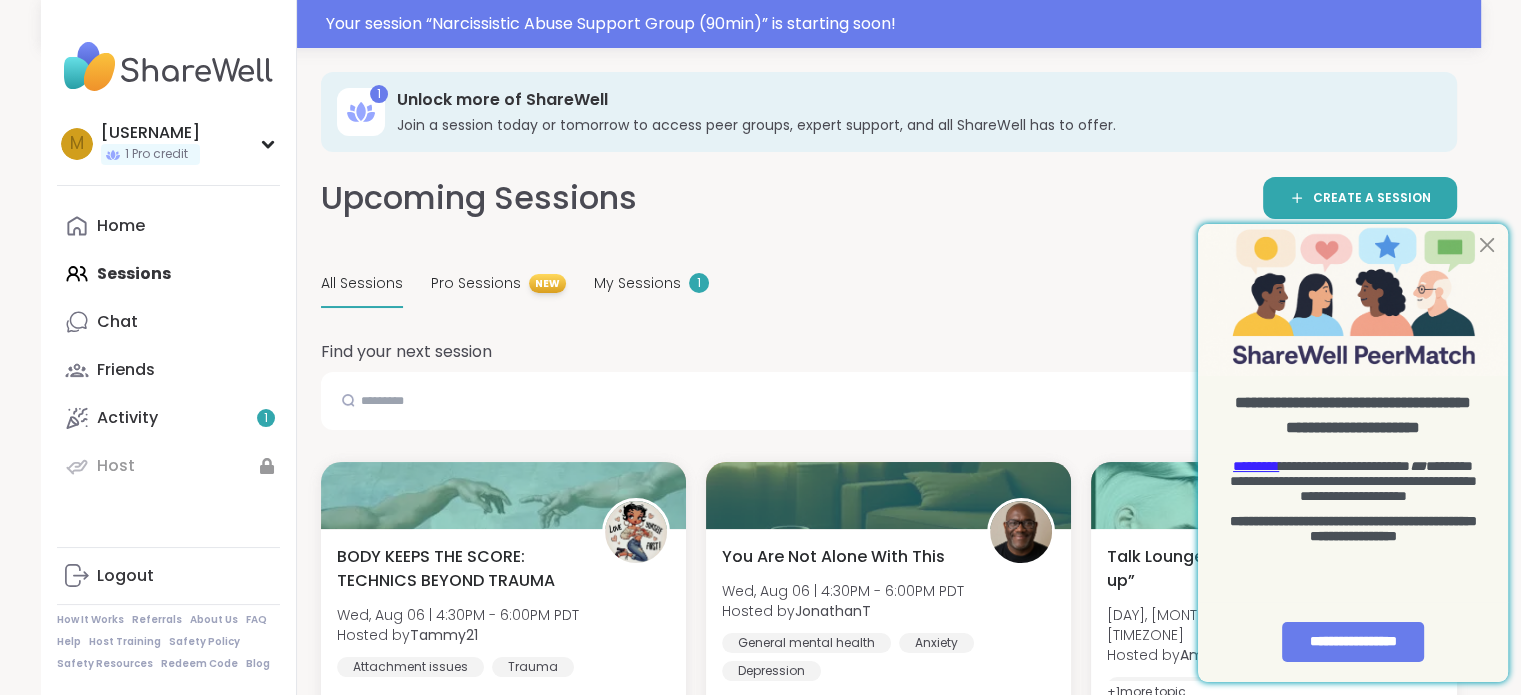 scroll, scrollTop: 0, scrollLeft: 0, axis: both 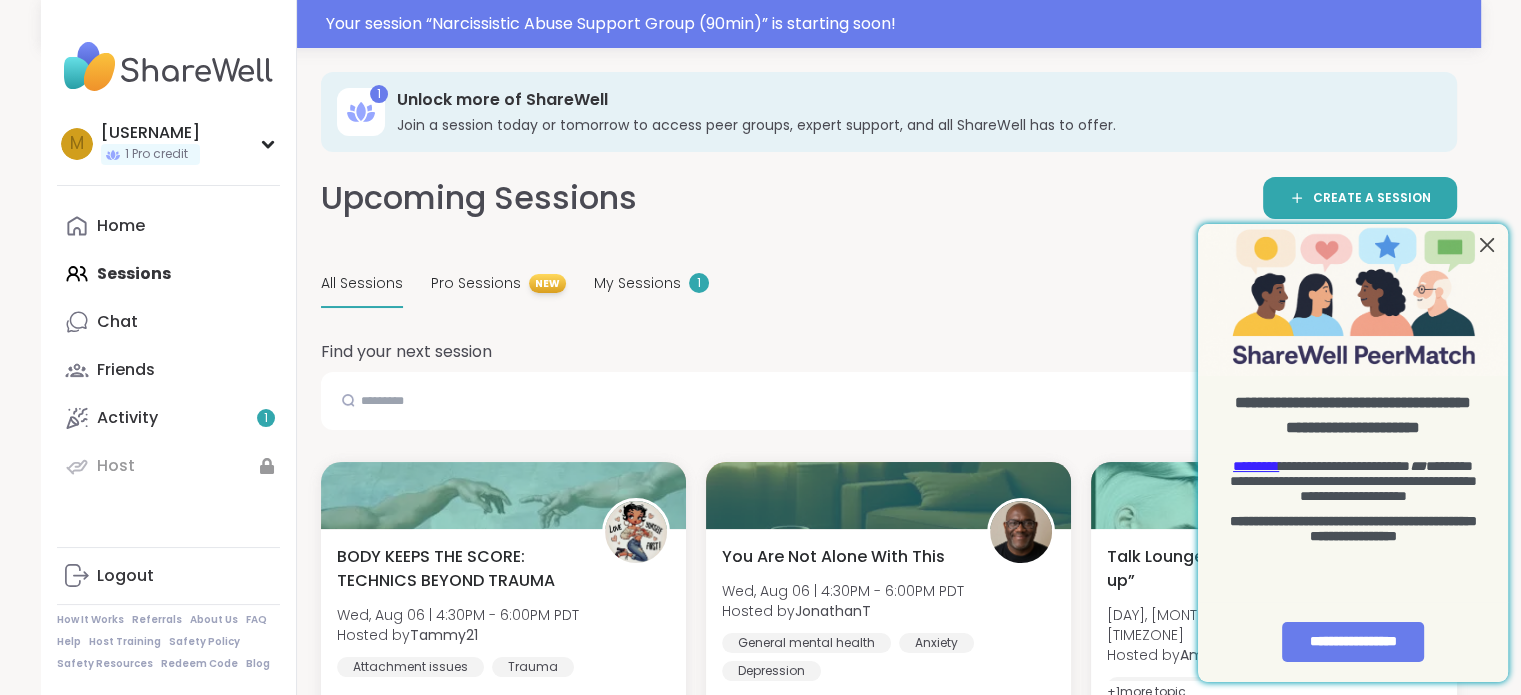 click at bounding box center [1487, 245] 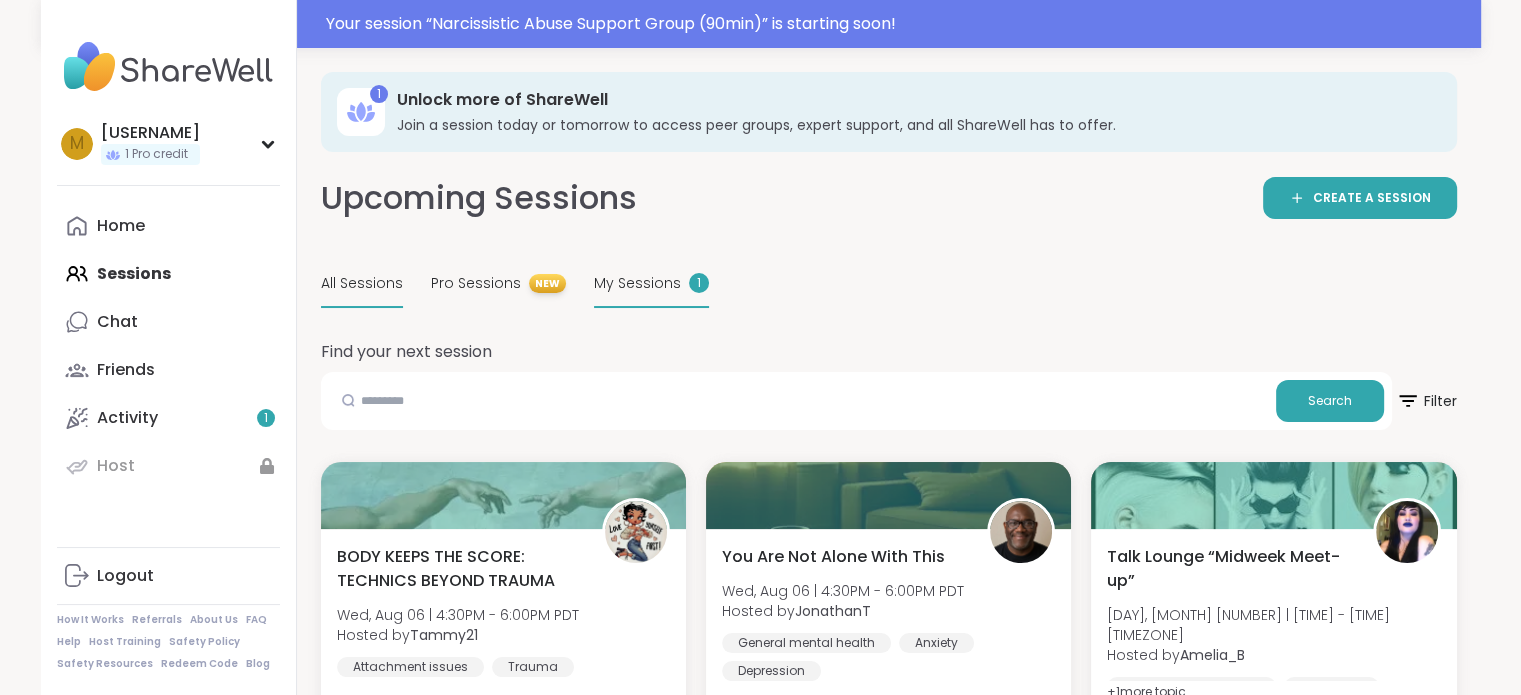 click on "My Sessions" at bounding box center (637, 283) 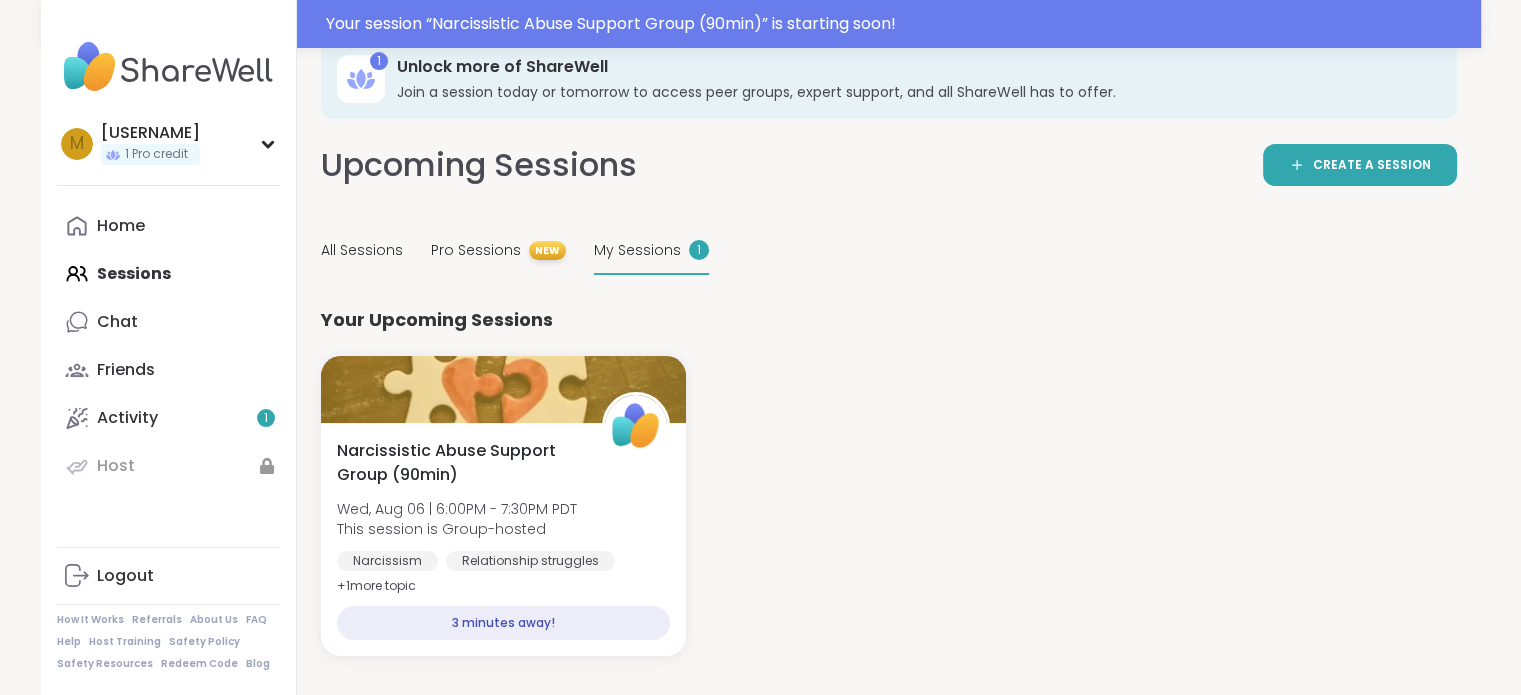scroll, scrollTop: 68, scrollLeft: 0, axis: vertical 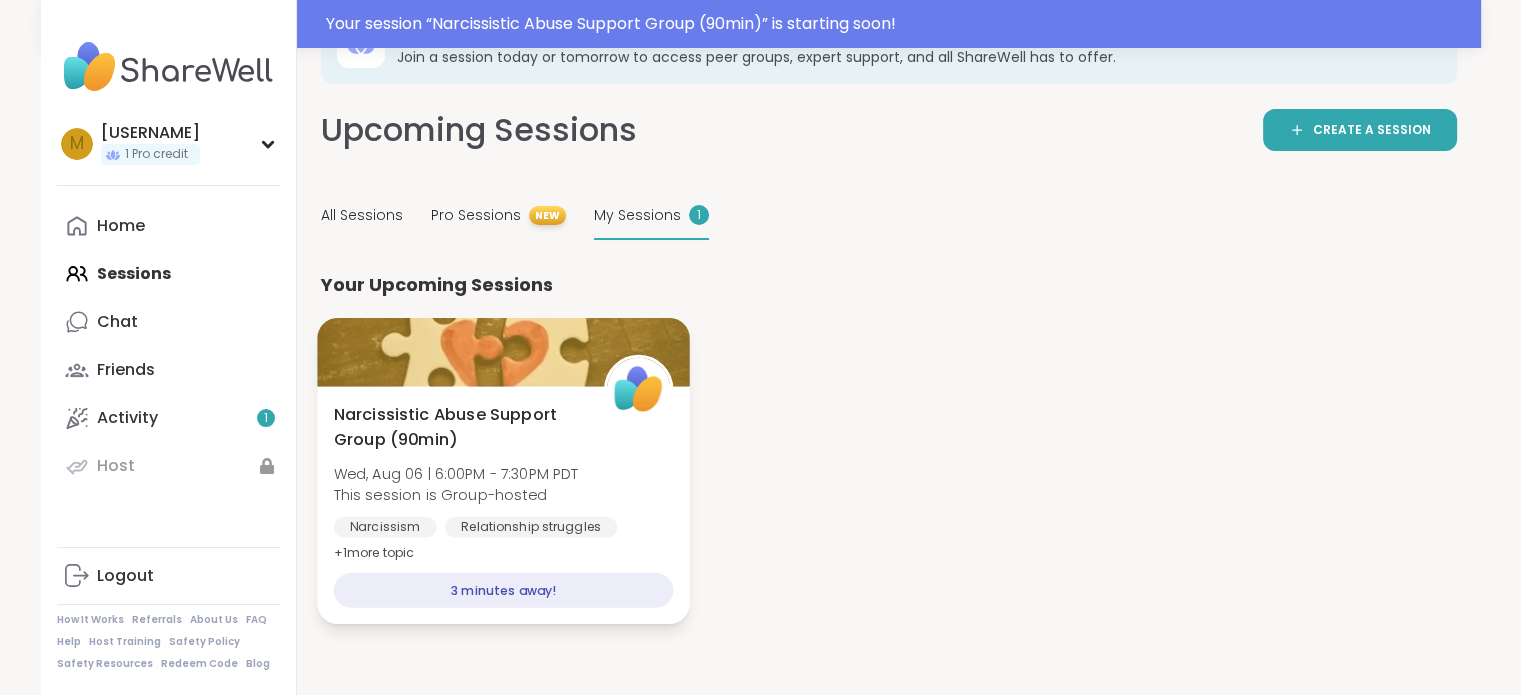 click on "3 minutes away!" at bounding box center [503, 590] 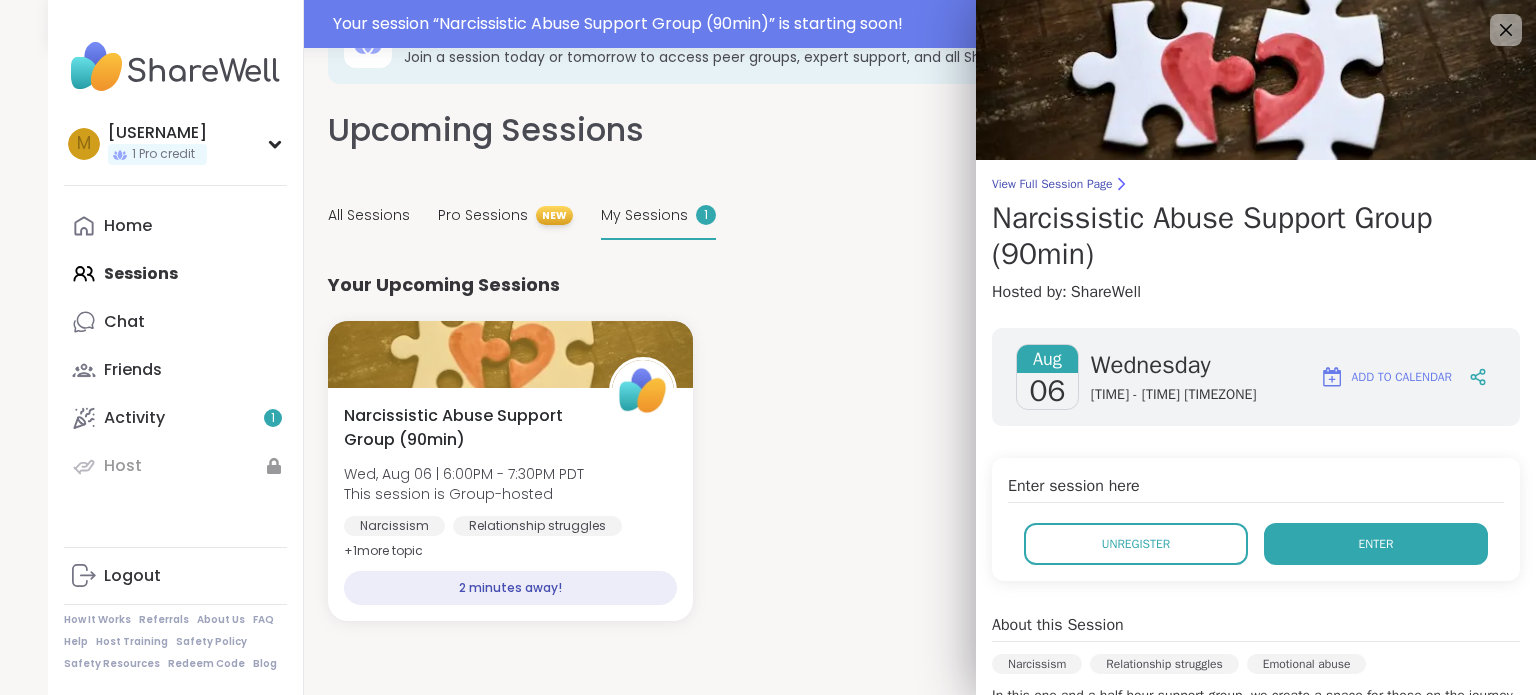 click on "Enter" at bounding box center [1376, 544] 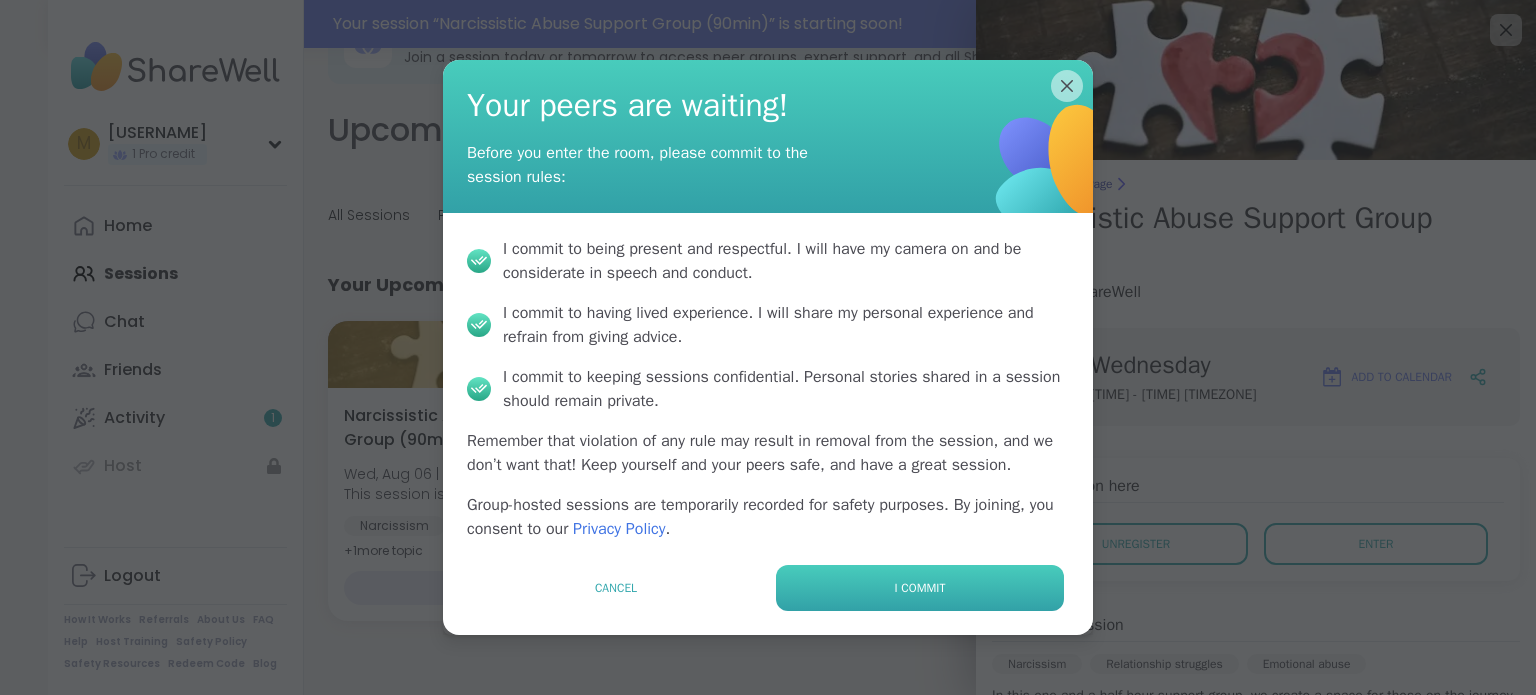 click on "I commit" at bounding box center (920, 588) 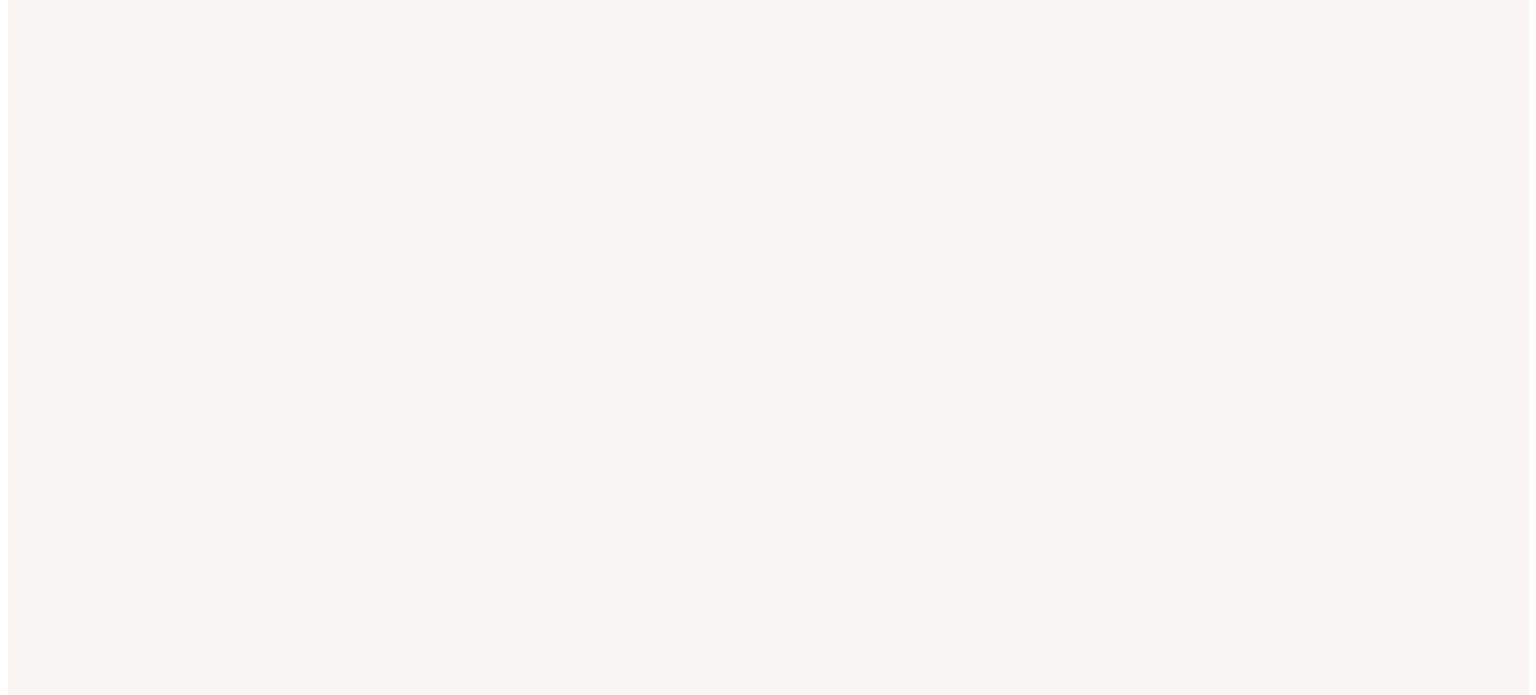 scroll, scrollTop: 0, scrollLeft: 0, axis: both 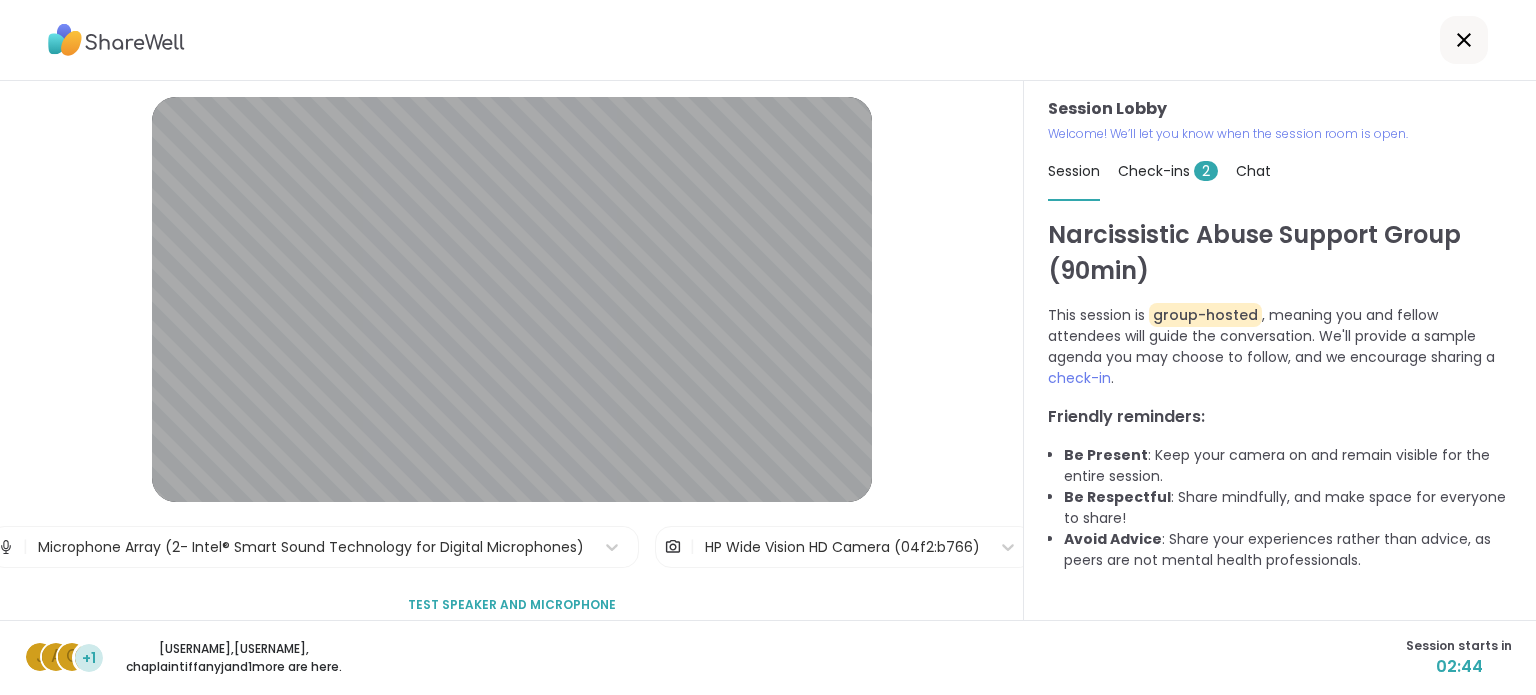click on "Test speaker and microphone" at bounding box center (512, 605) 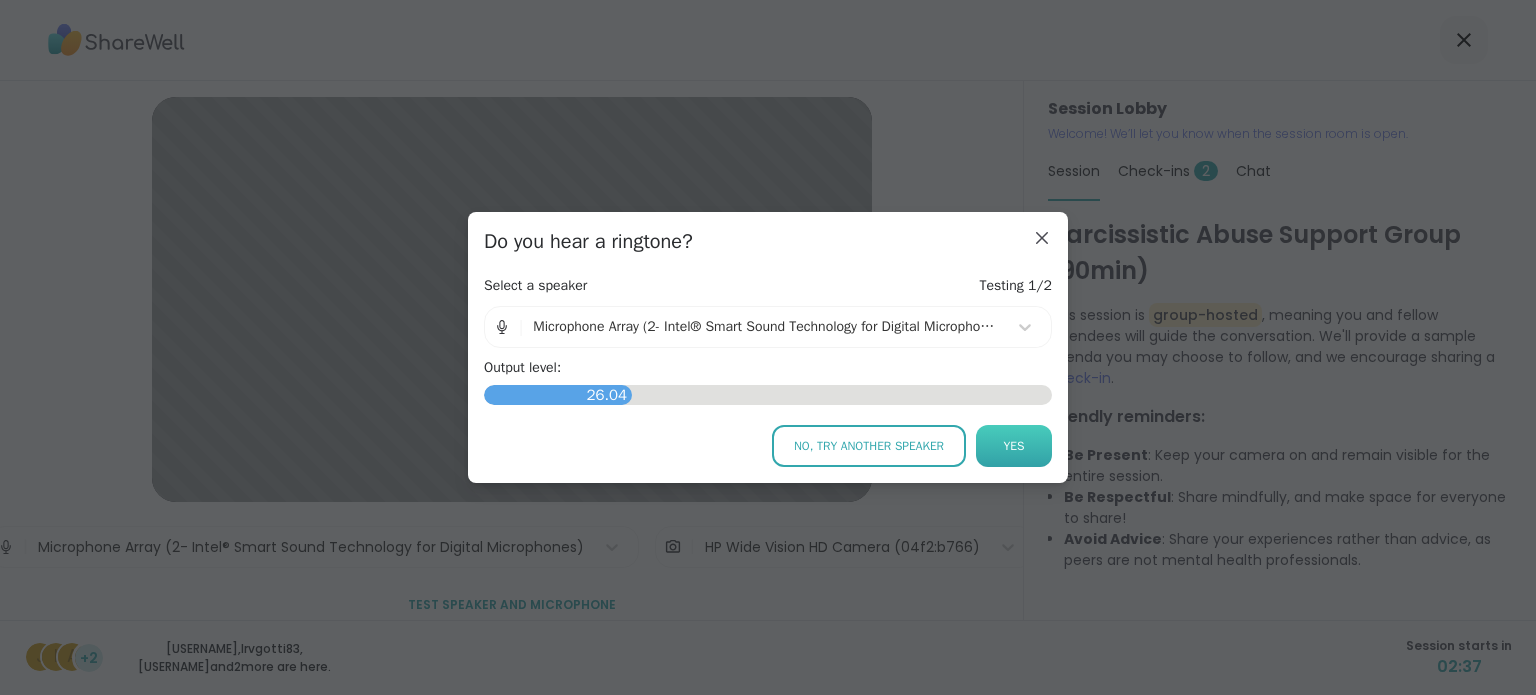click on "Yes" at bounding box center [1014, 446] 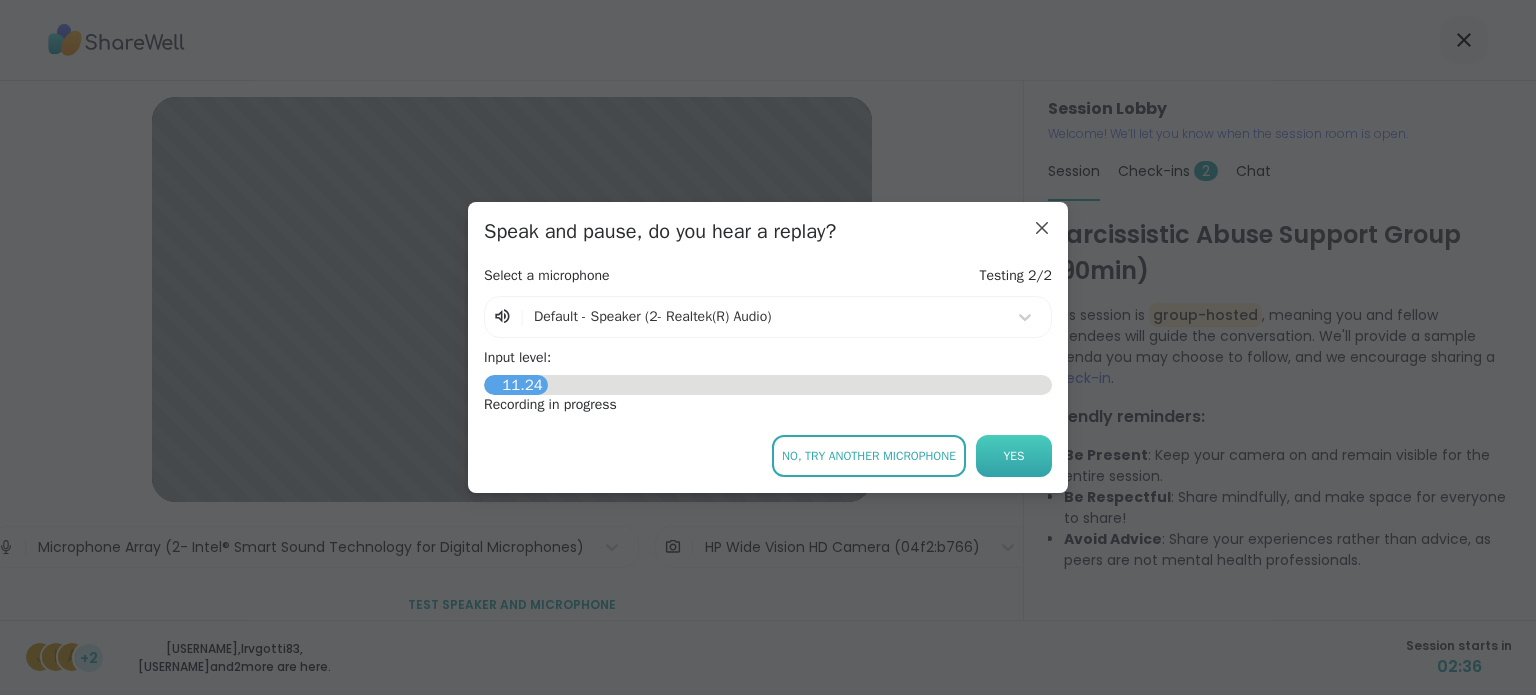 click on "Yes" at bounding box center (1014, 456) 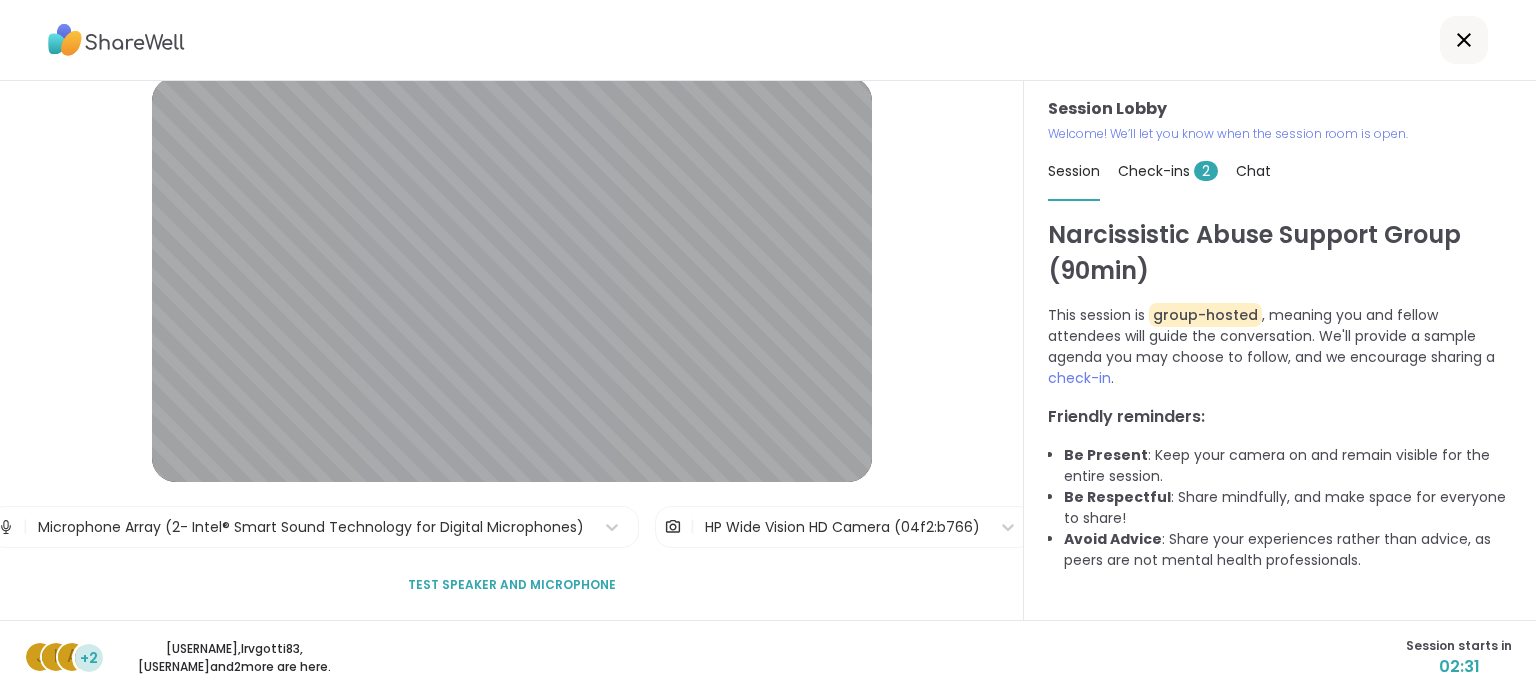 scroll, scrollTop: 20, scrollLeft: 0, axis: vertical 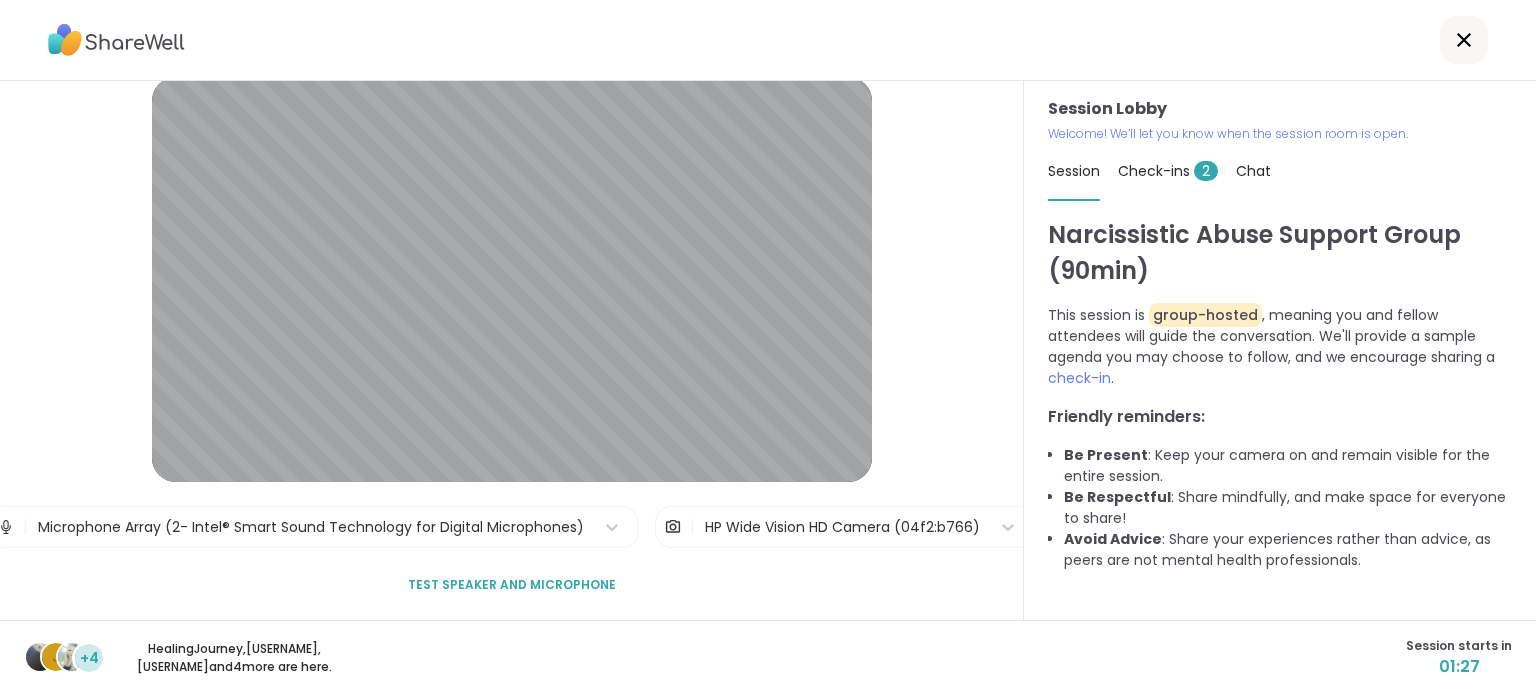 click on "Check-ins 2" at bounding box center [1168, 171] 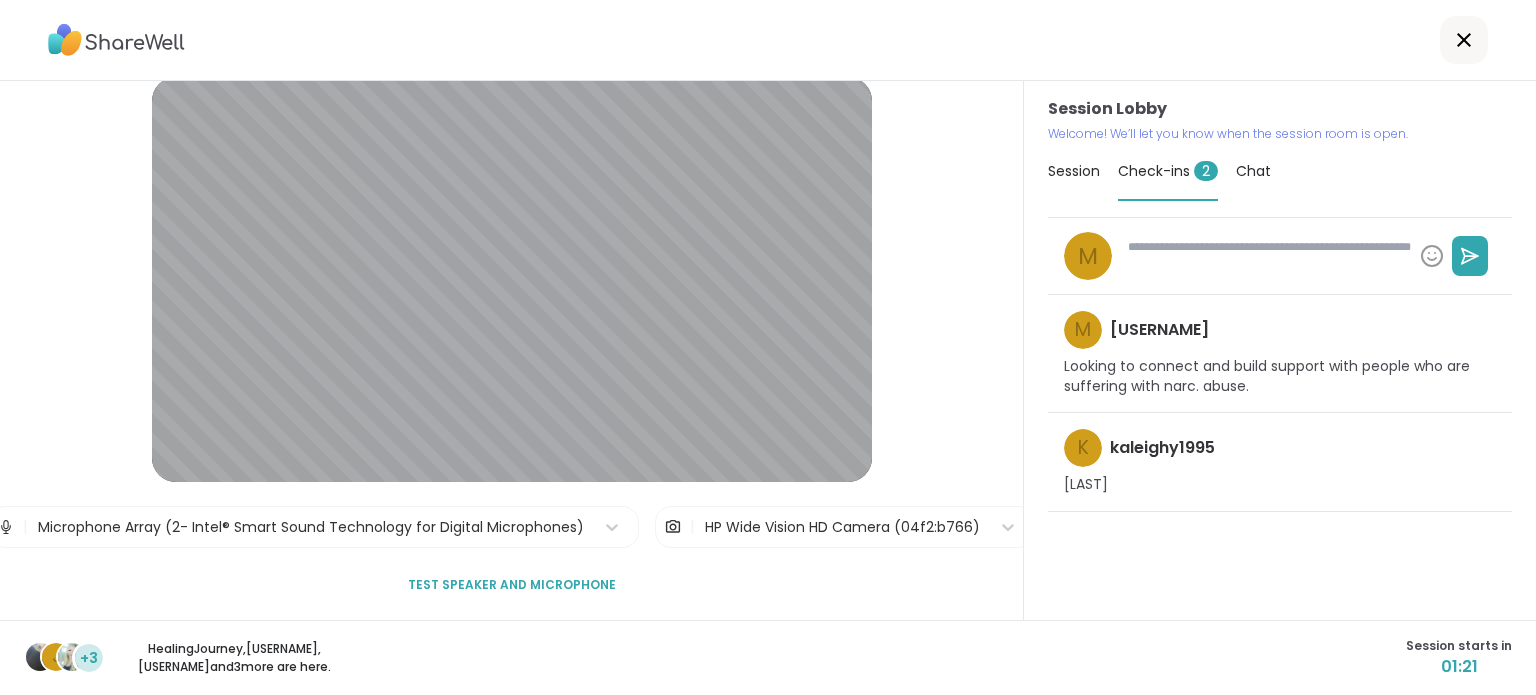 type on "*" 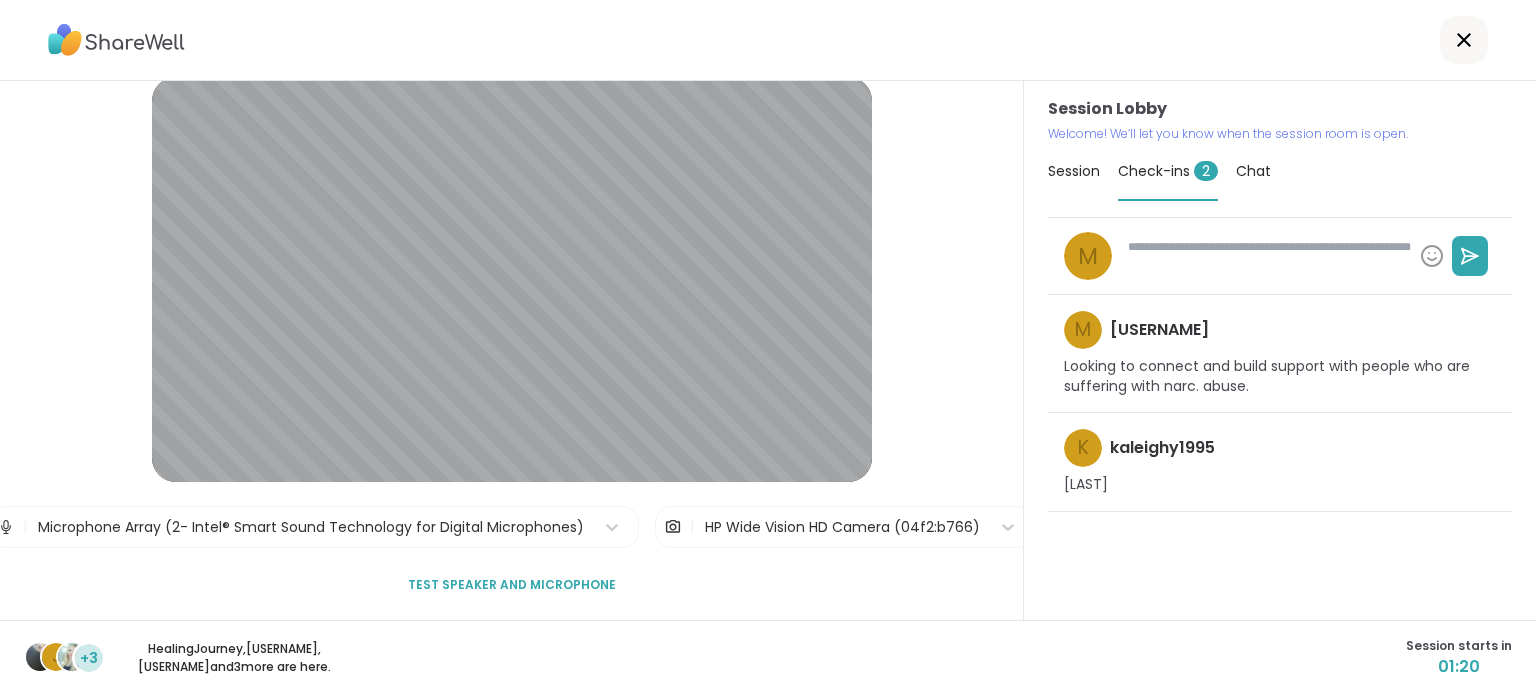 click on "Chat" at bounding box center [1253, 171] 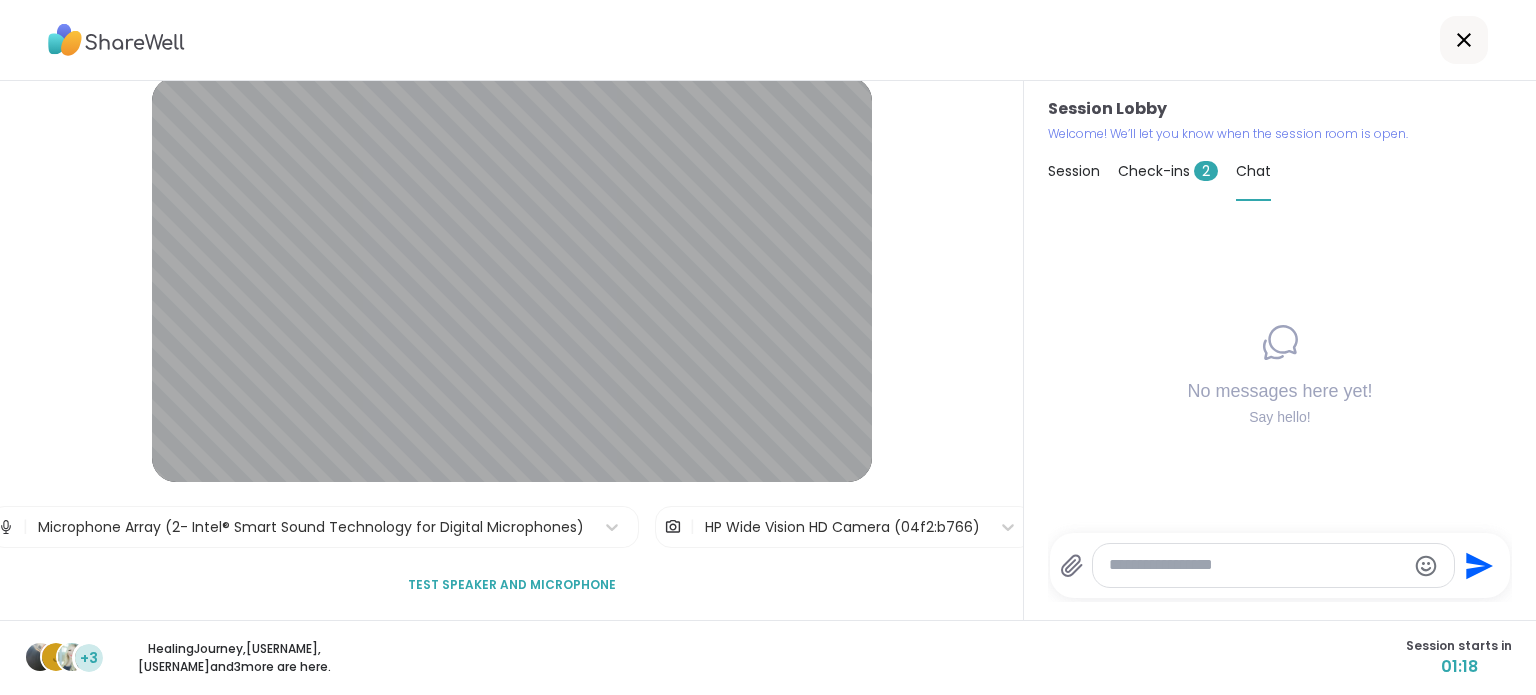 click on "Session" at bounding box center [1074, 171] 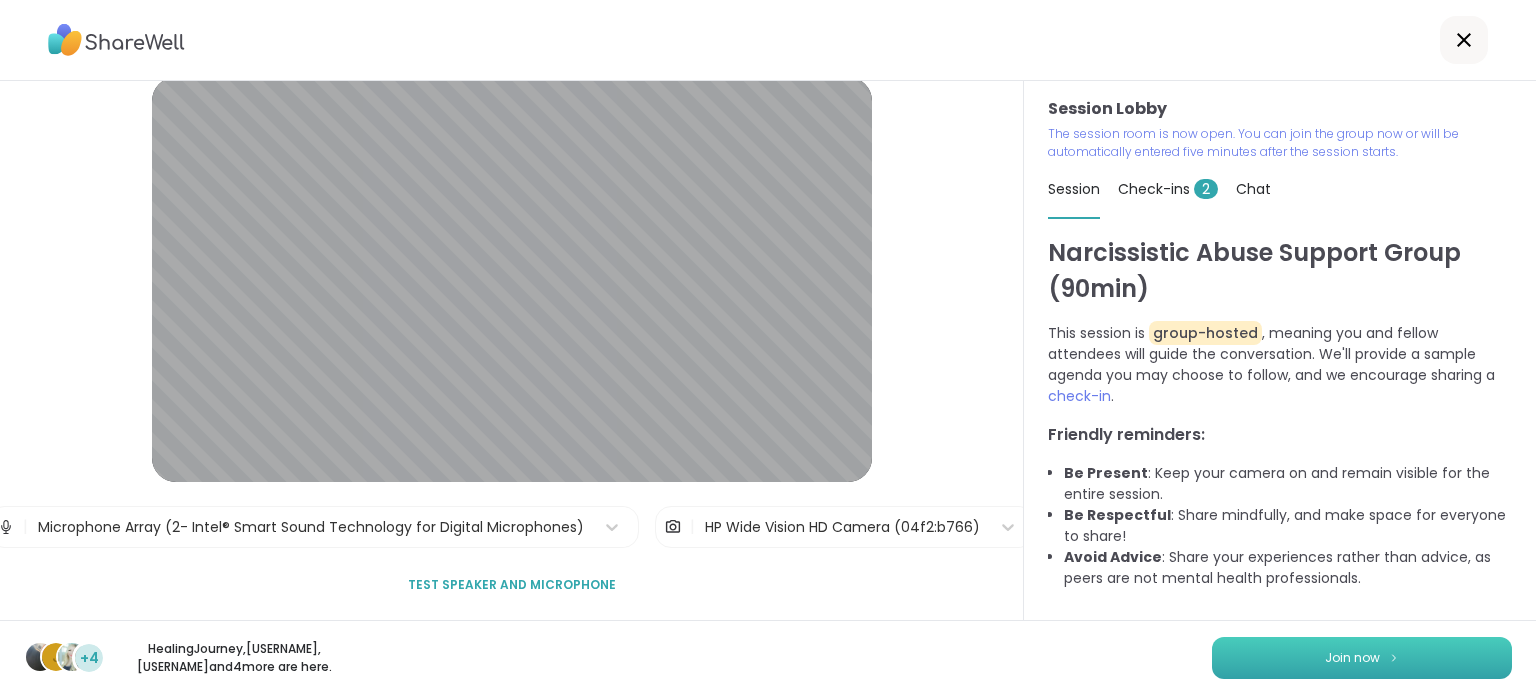 click on "Join now" at bounding box center [1352, 658] 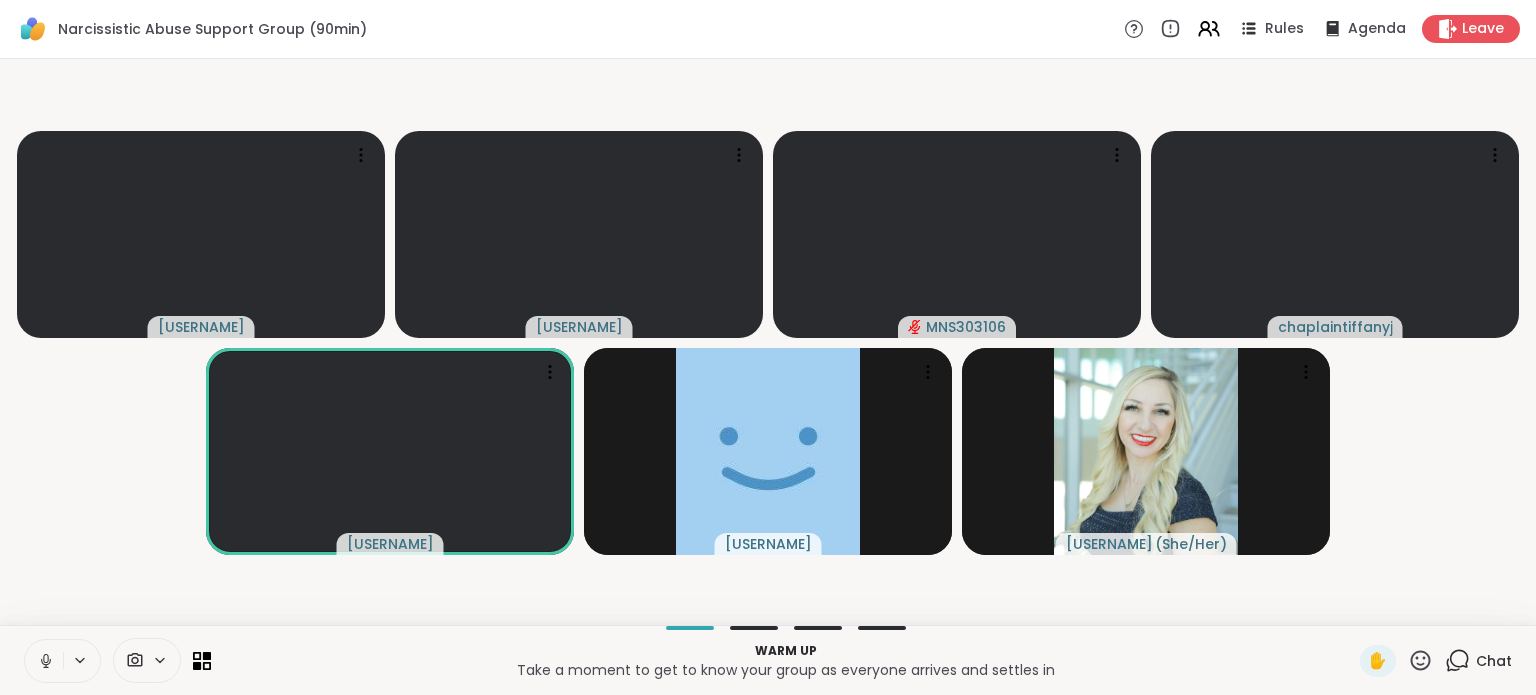 click on "[USERNAME] [USERNAME] [USERNAME] [USERNAME] [USERNAME] [USERNAME] [USERNAME] ( [PRONOUN] )" at bounding box center [768, 342] 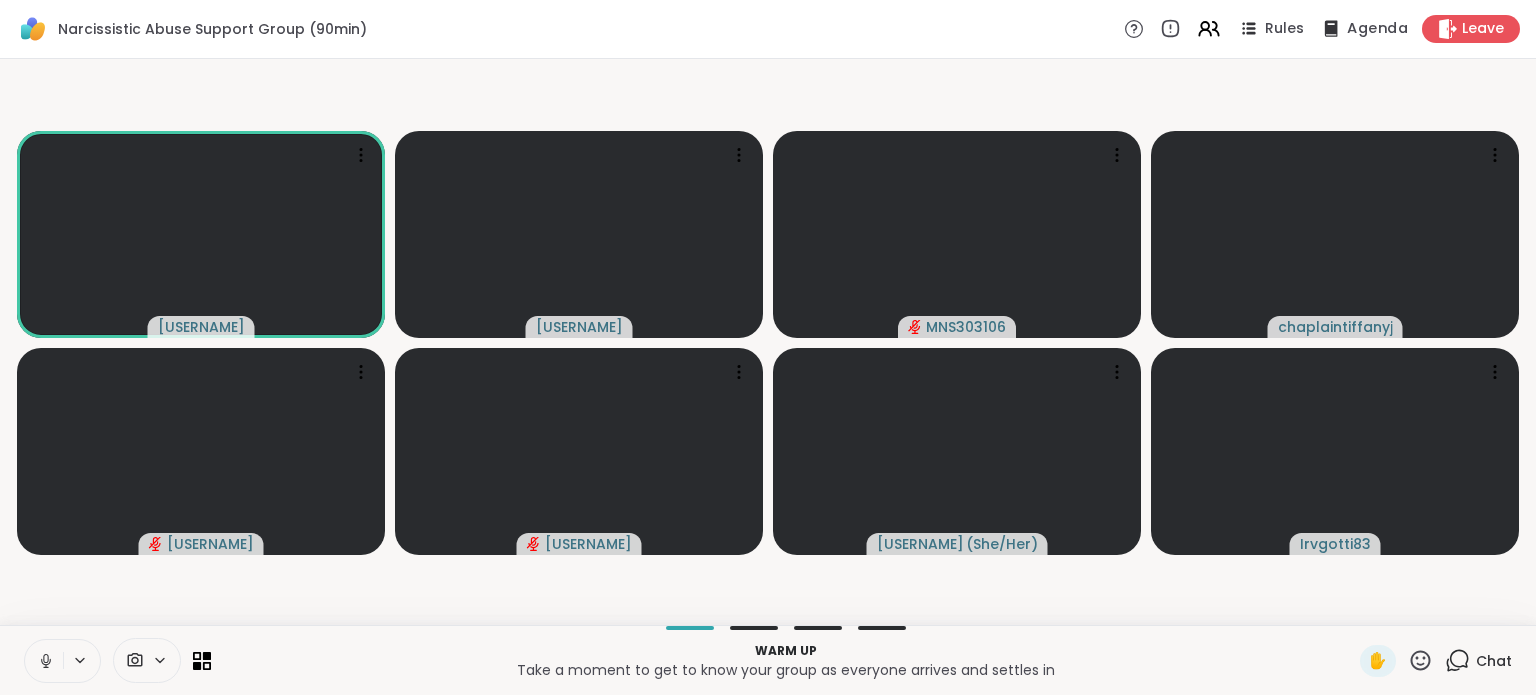 click on "Agenda" at bounding box center [1377, 29] 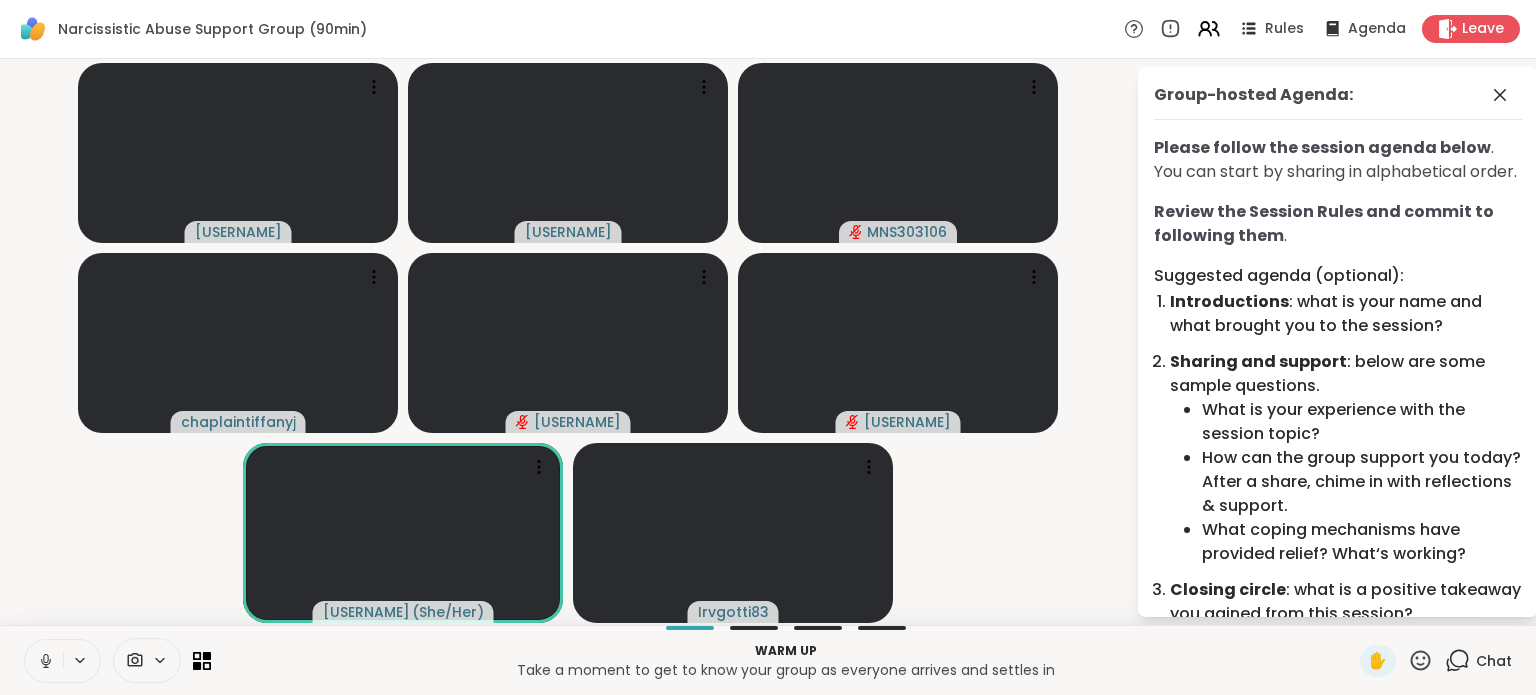 scroll, scrollTop: 200, scrollLeft: 0, axis: vertical 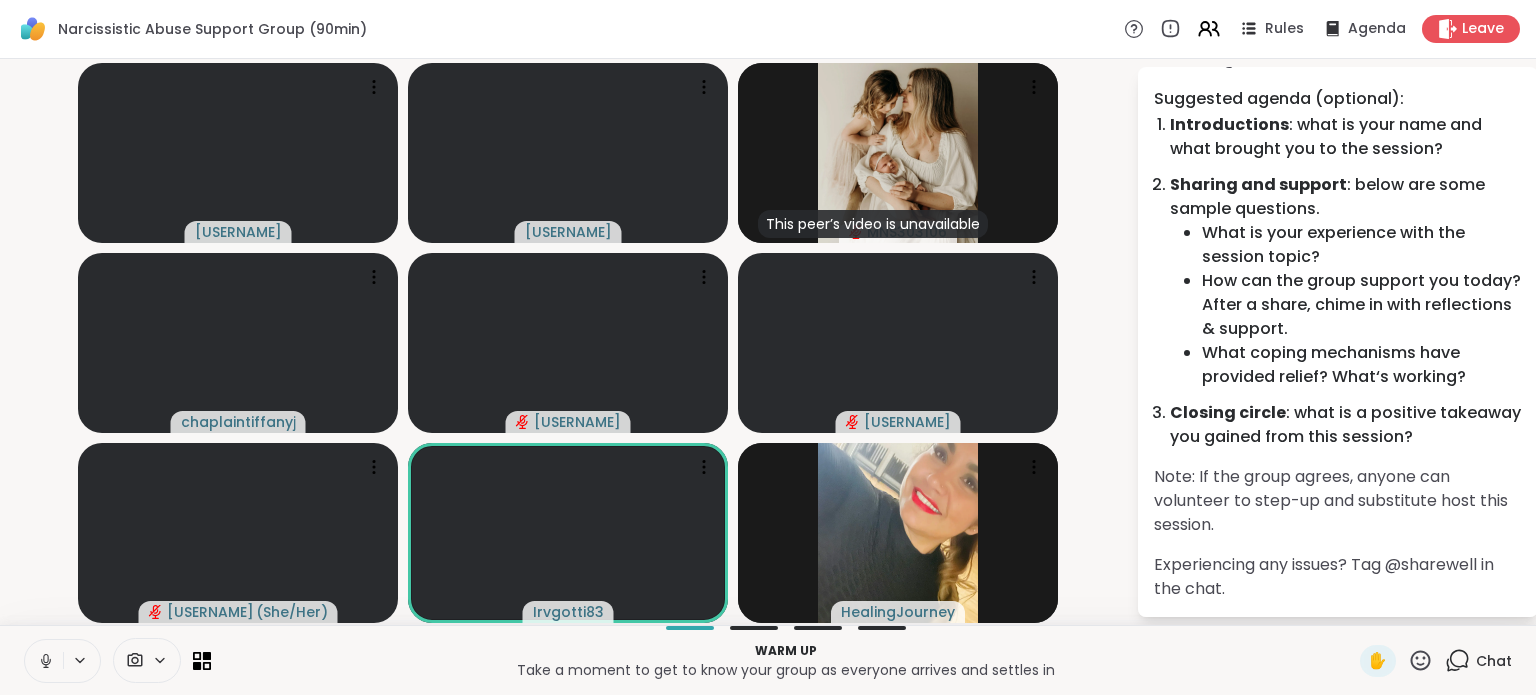 click 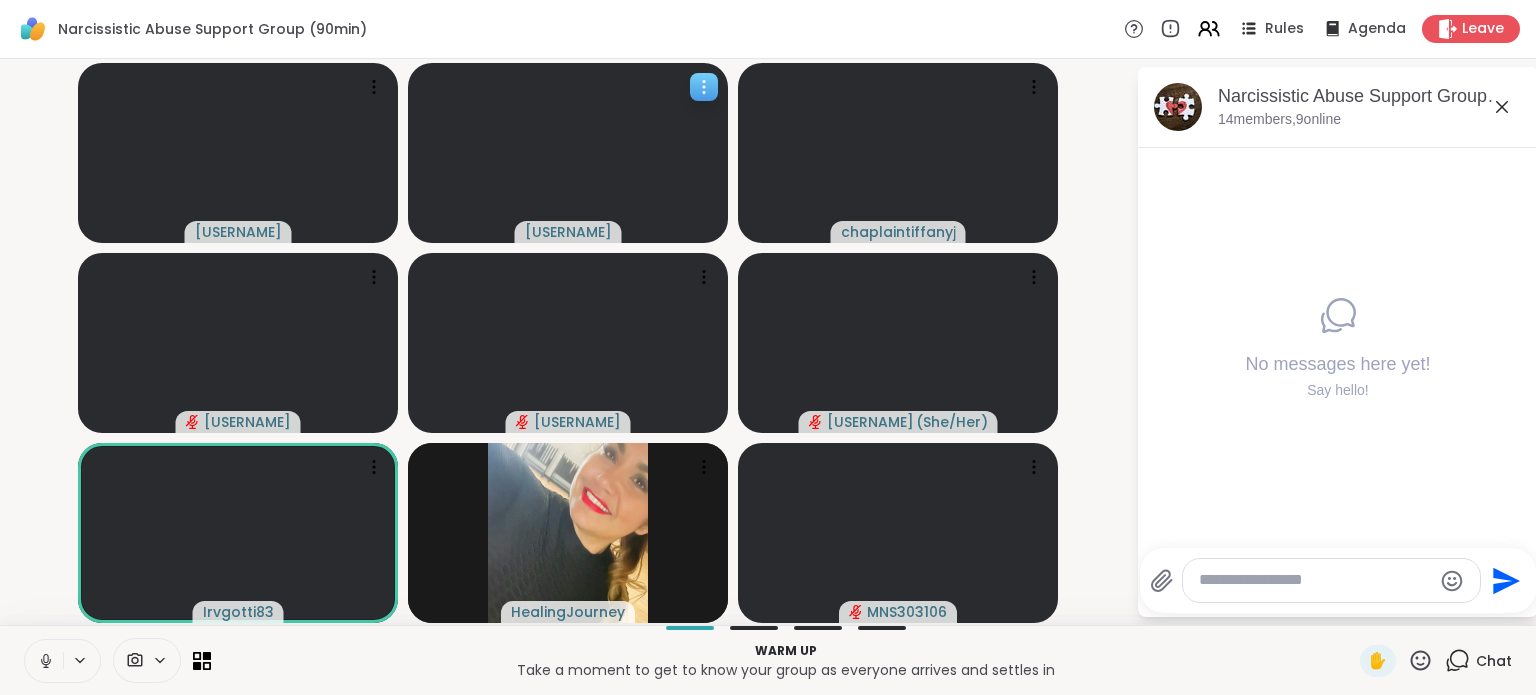 click 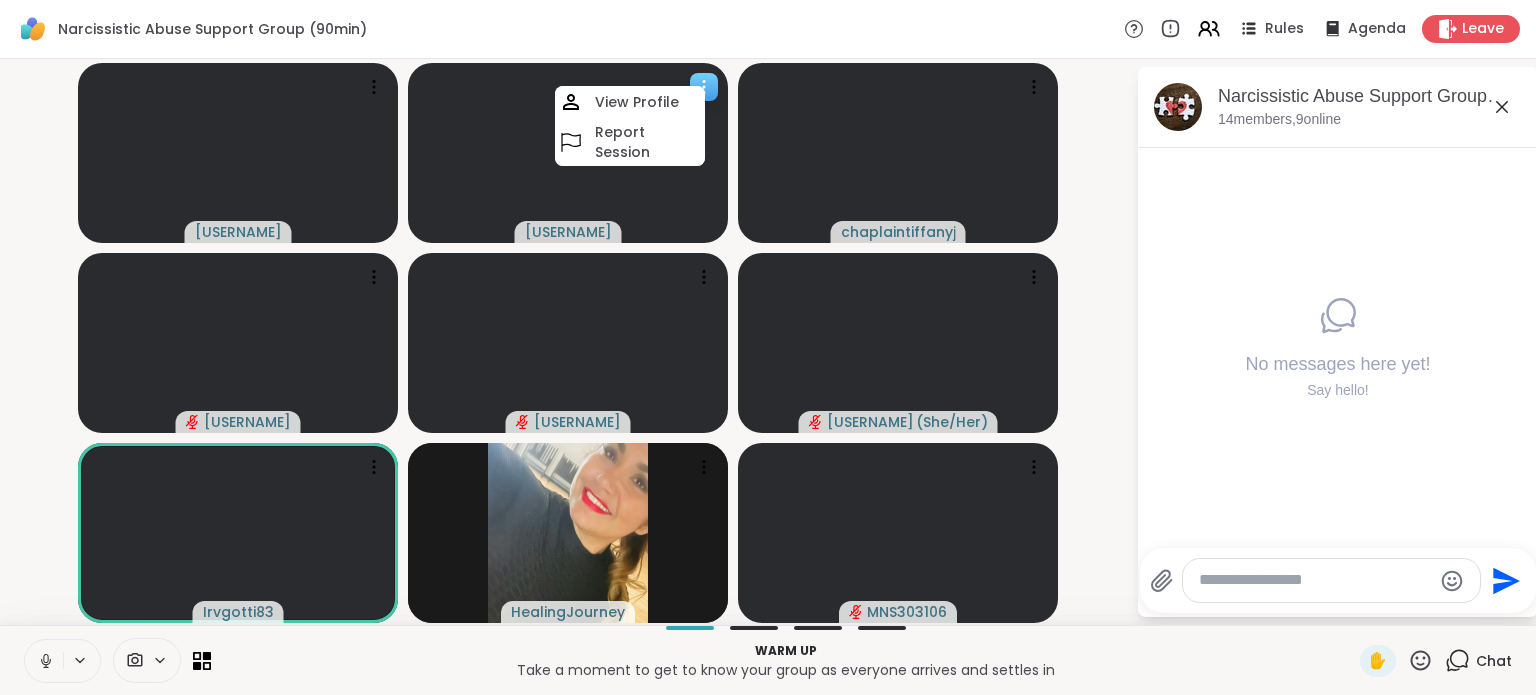 click 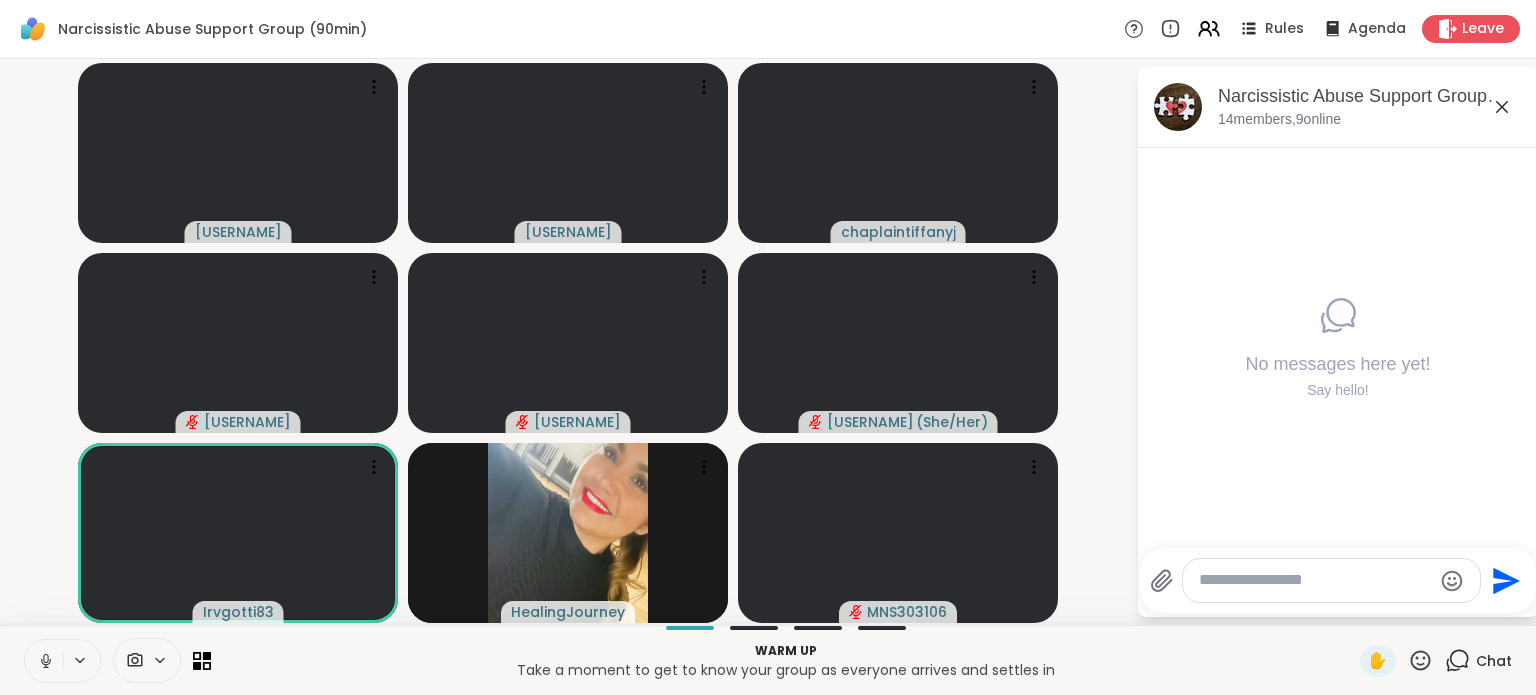 click at bounding box center [1315, 580] 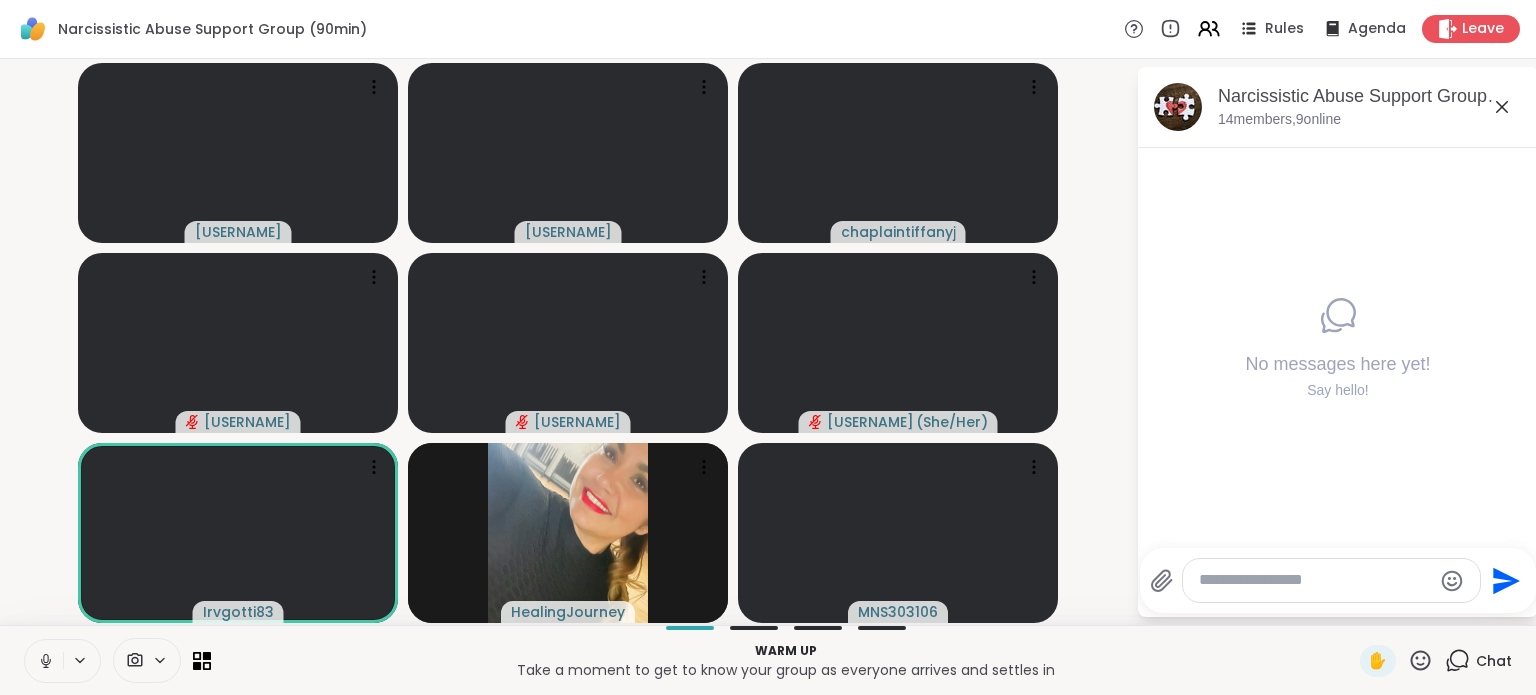 click at bounding box center (1315, 580) 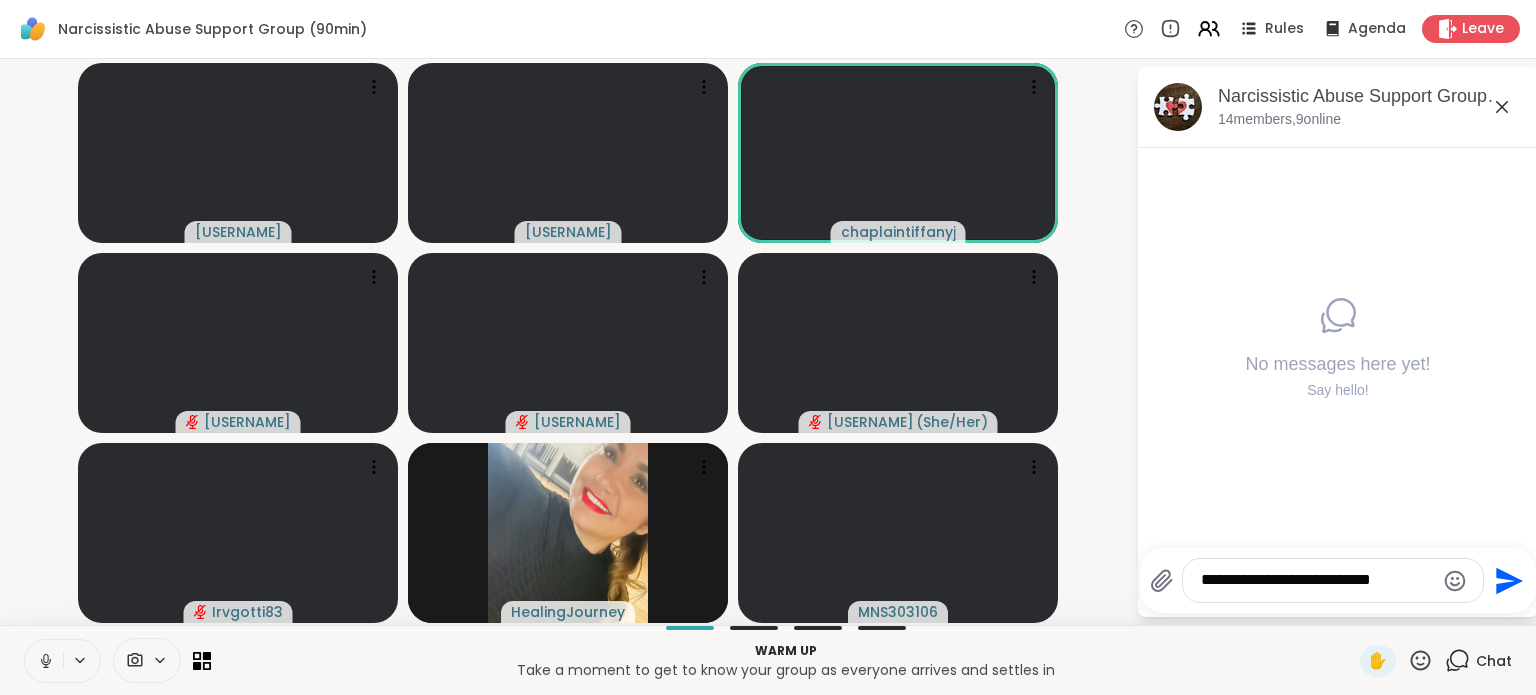 type on "**********" 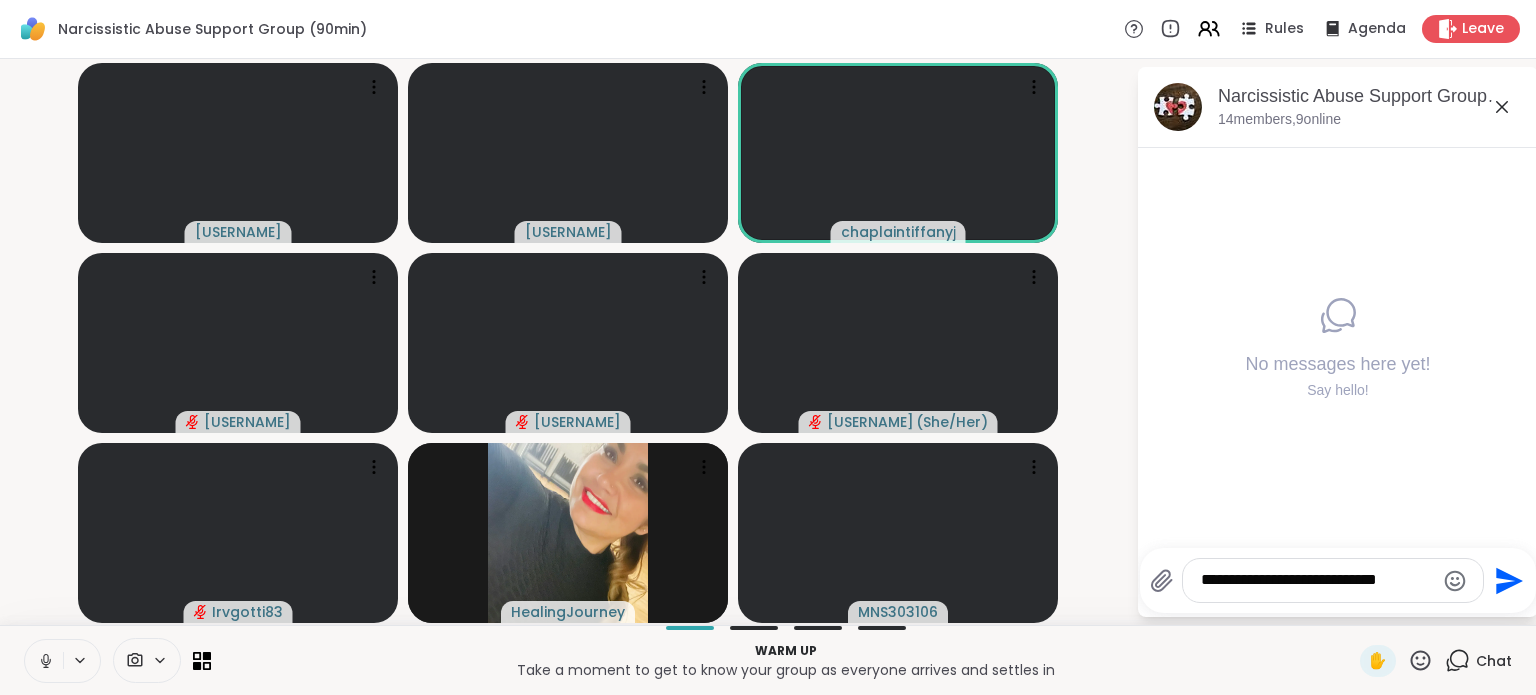 type 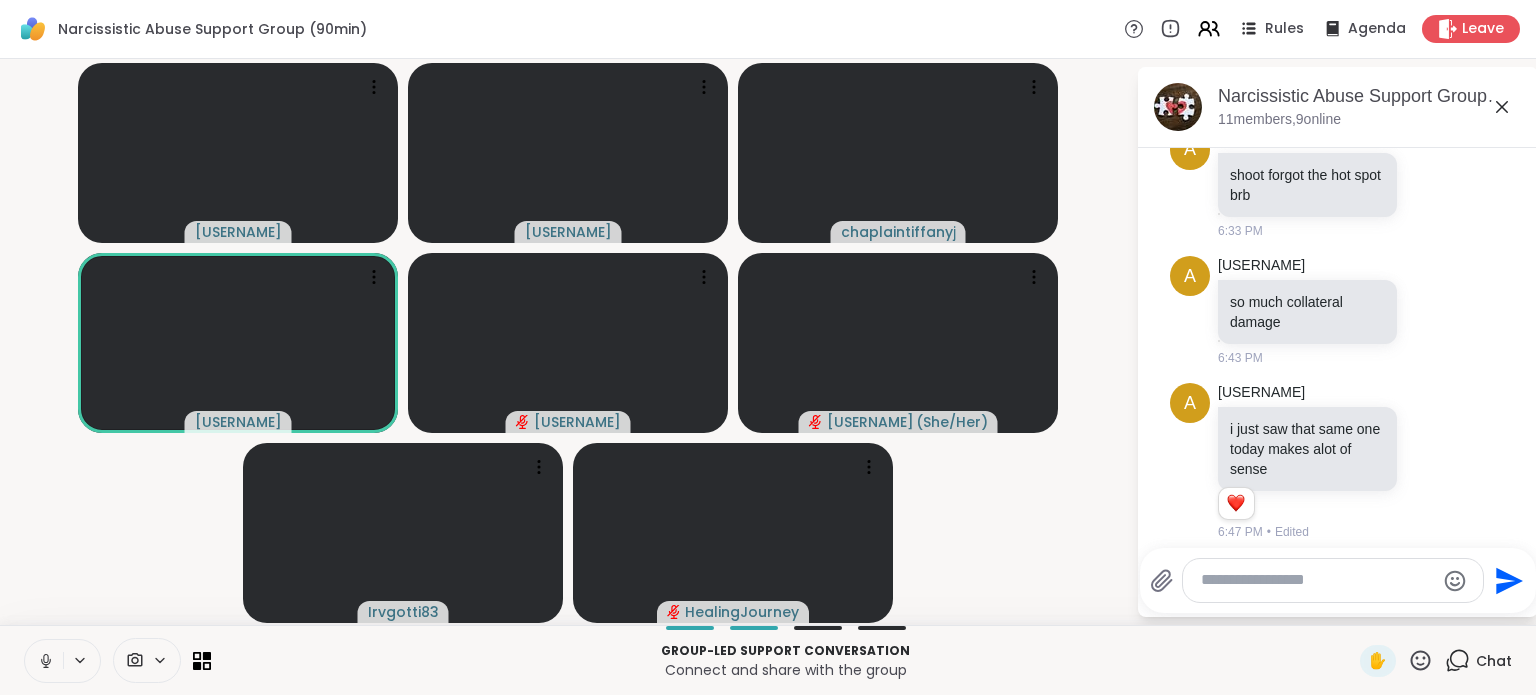 scroll, scrollTop: 1104, scrollLeft: 0, axis: vertical 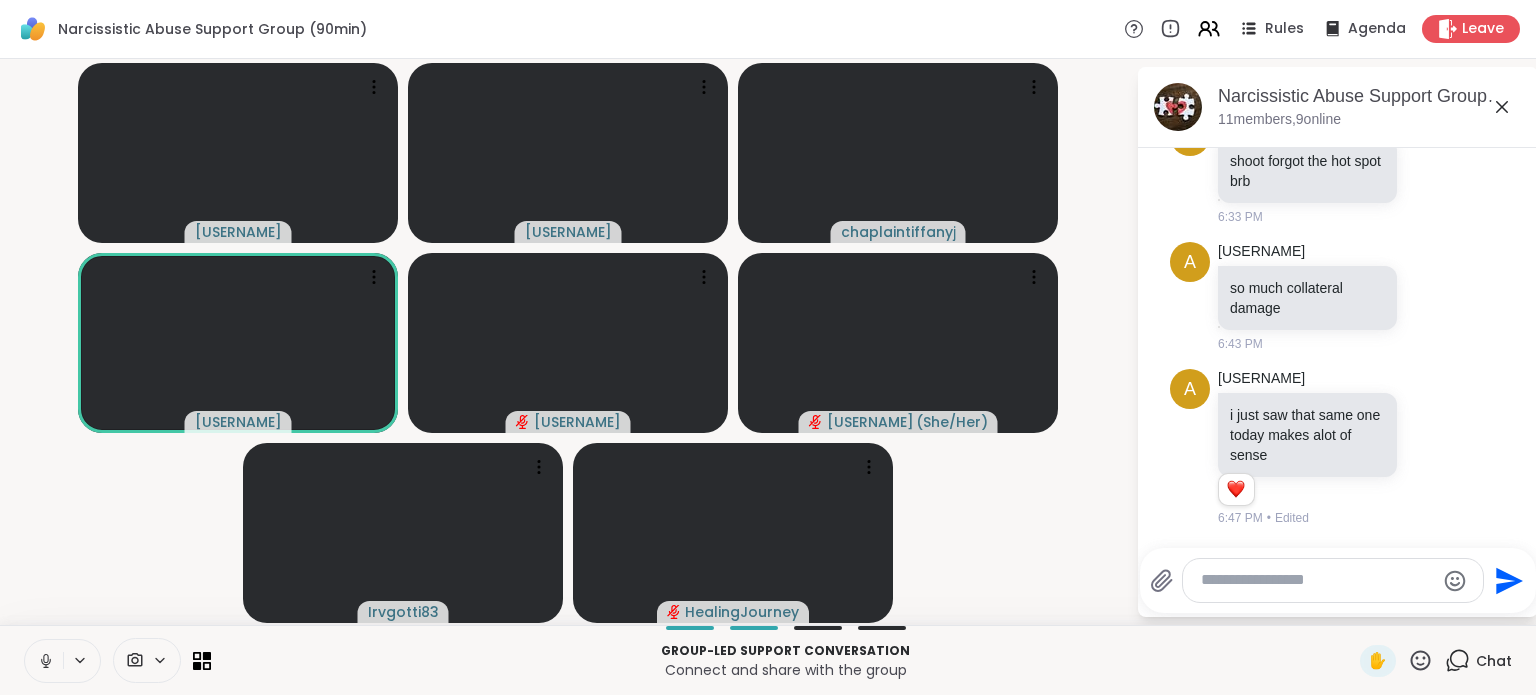 click on "[USERNAME] [USERNAME] [USERNAME] [USERNAME] [USERNAME] [USERNAME] ( [PRONOUN] ) [USERNAME]" at bounding box center (568, 342) 